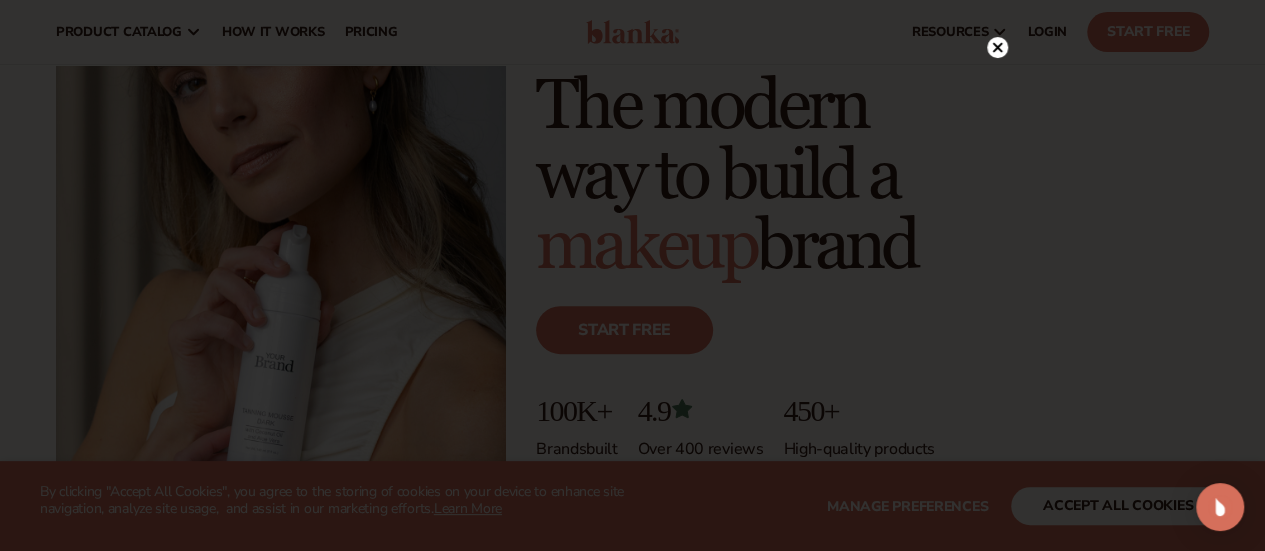scroll, scrollTop: 180, scrollLeft: 0, axis: vertical 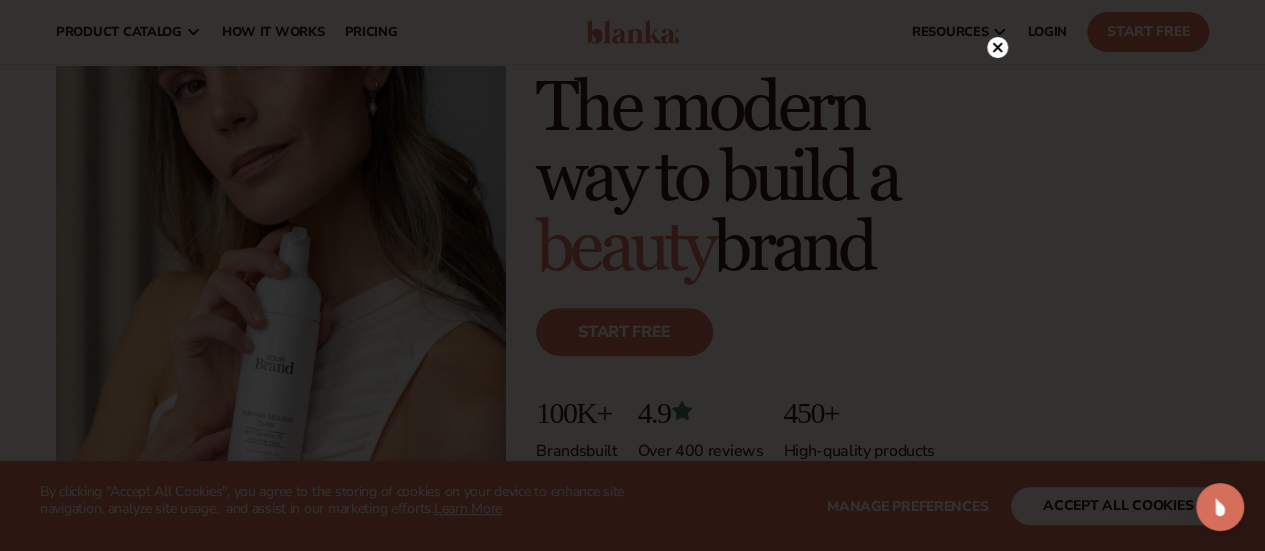 click at bounding box center (632, 275) 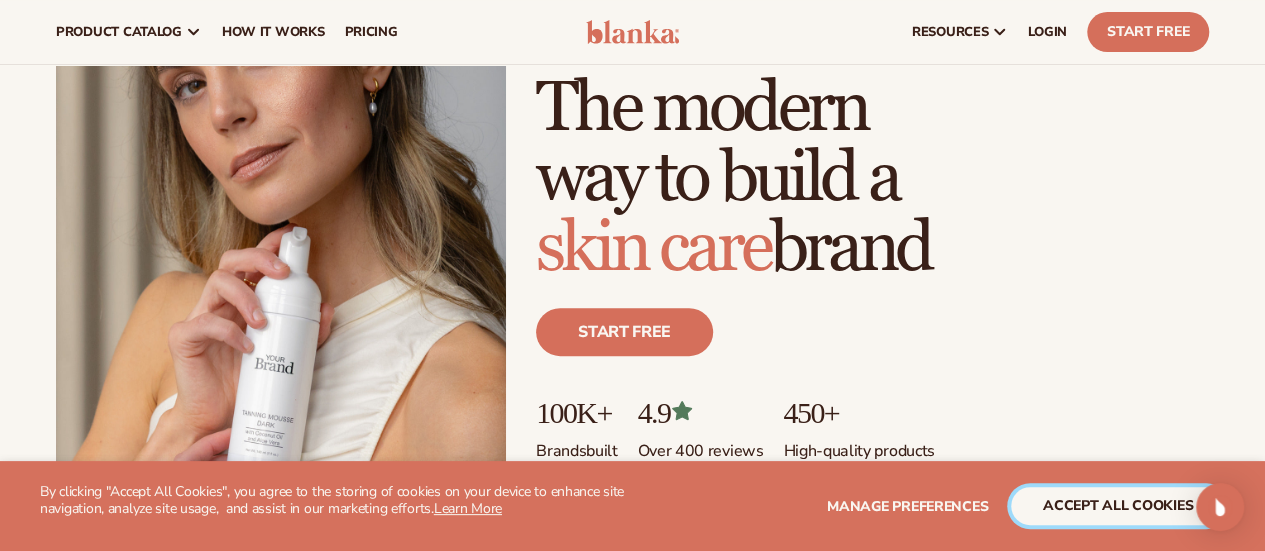 click on "accept all cookies" at bounding box center (1118, 506) 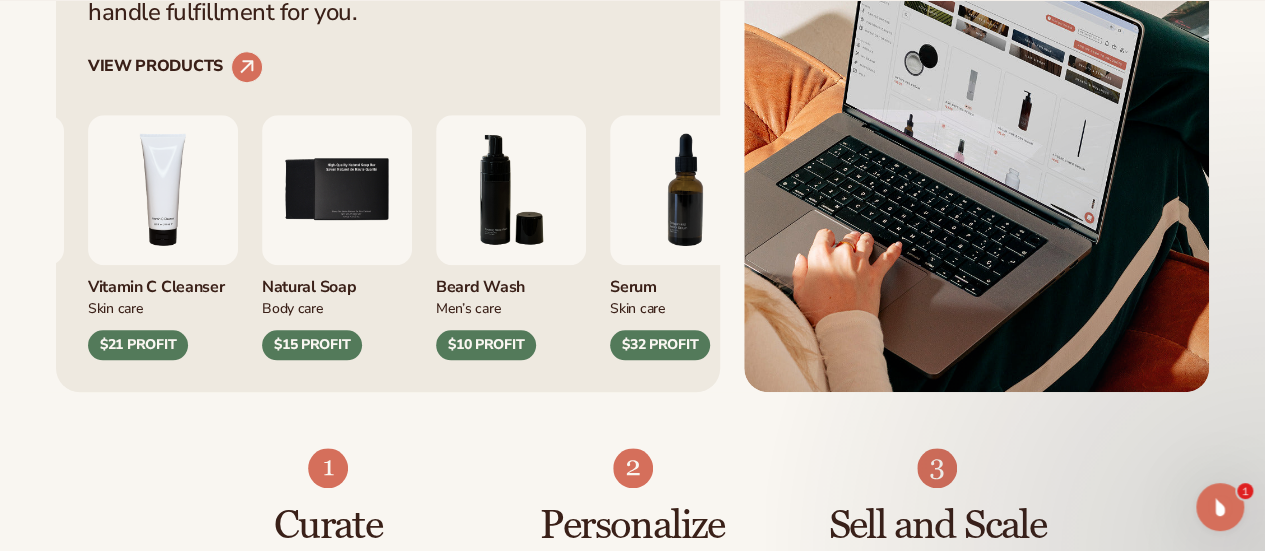 scroll, scrollTop: 0, scrollLeft: 0, axis: both 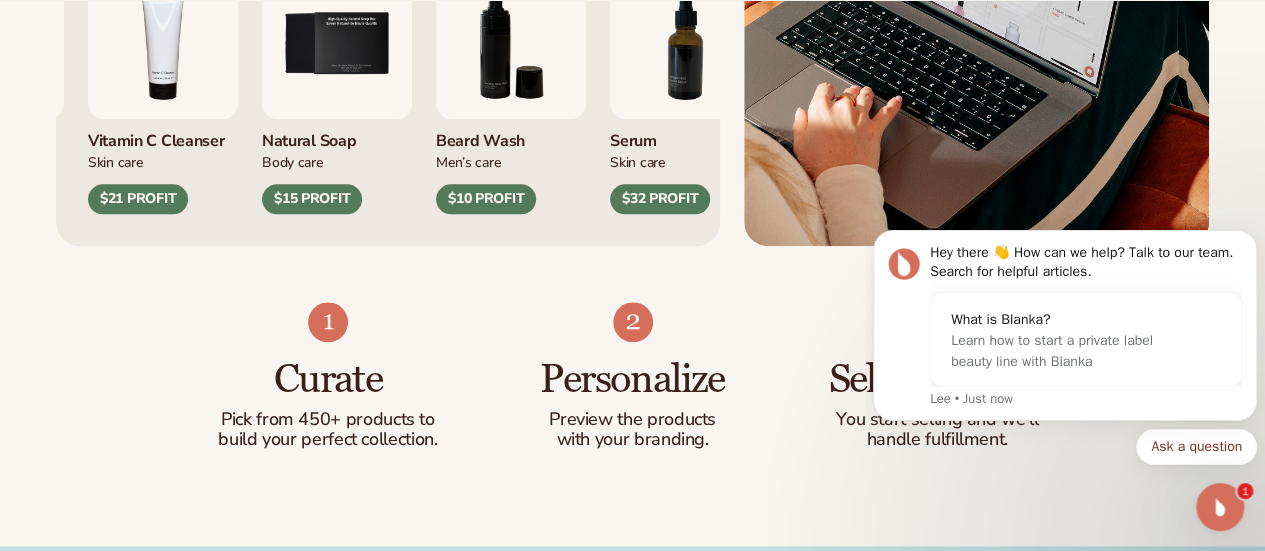 click at bounding box center [976, -11] 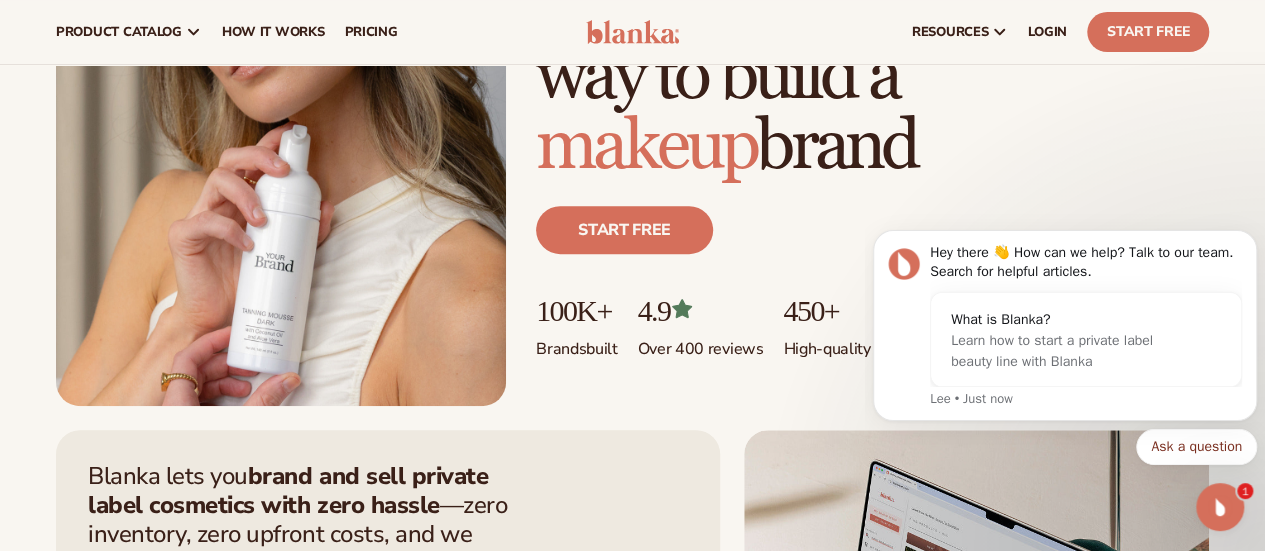 scroll, scrollTop: 276, scrollLeft: 0, axis: vertical 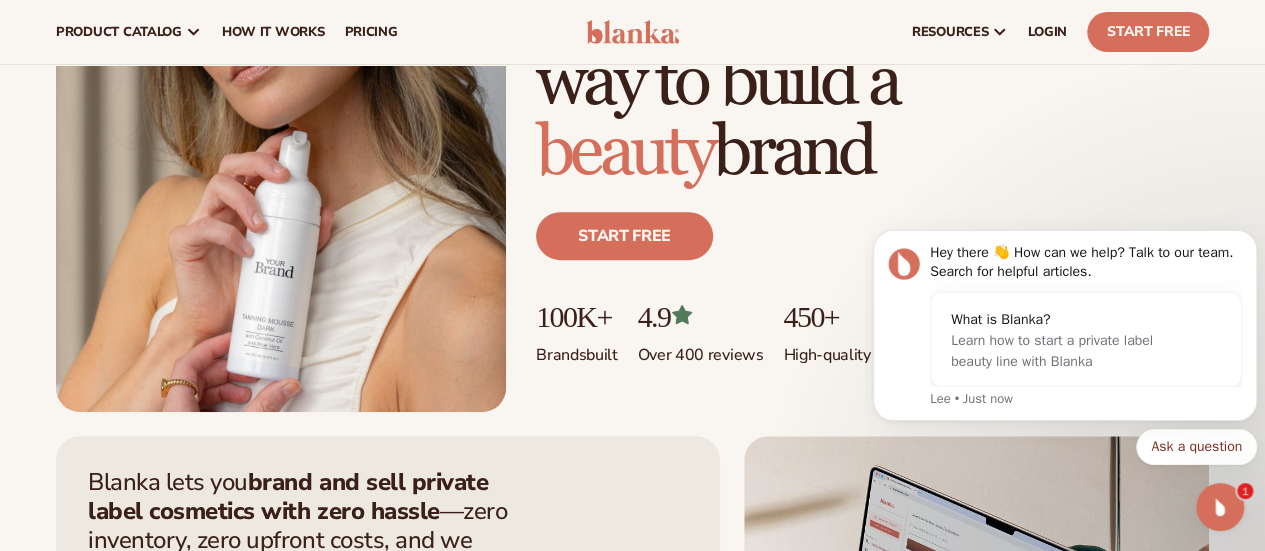 click on "Just add your brand. Blanka handles the rest.
beauty,skin care,wellness,makeup
The modern  way to build a  beauty  brand
Start free
100K+
Brands  built
4.9
Over 400 reviews
450+
High-quality products" at bounding box center [632, 128] 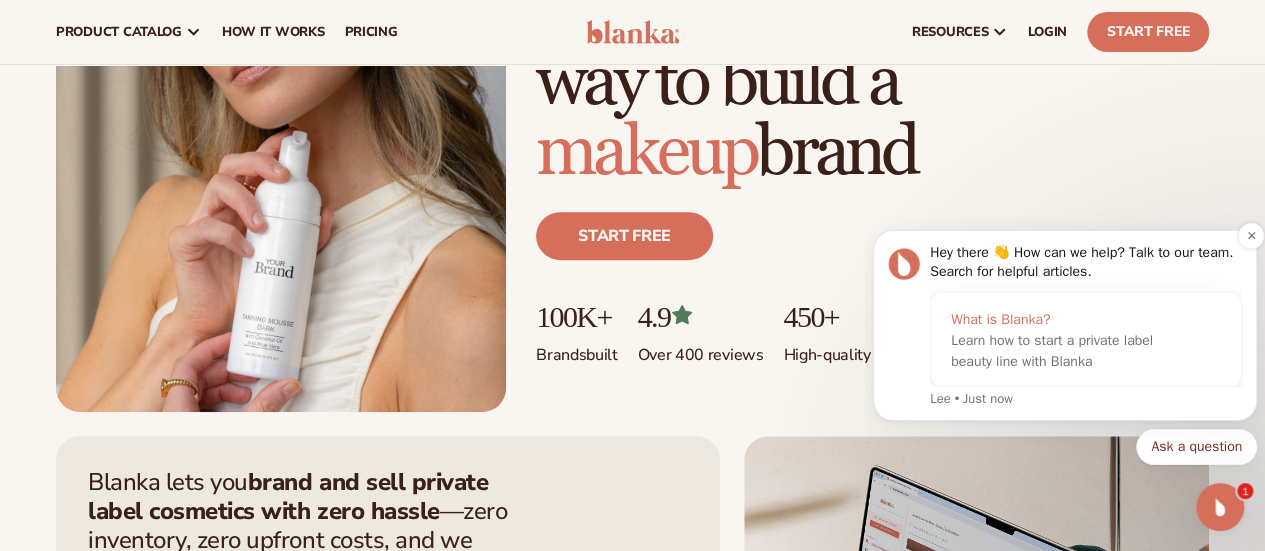 click on "Learn how to start a private label beauty line with Blanka" at bounding box center [1066, 351] 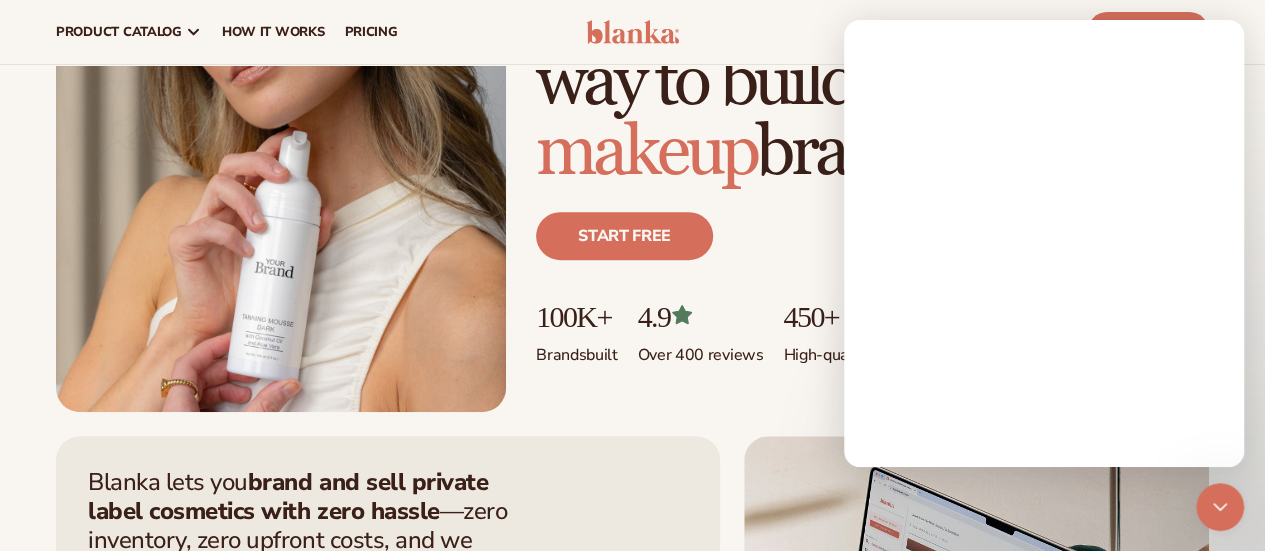 scroll, scrollTop: 0, scrollLeft: 0, axis: both 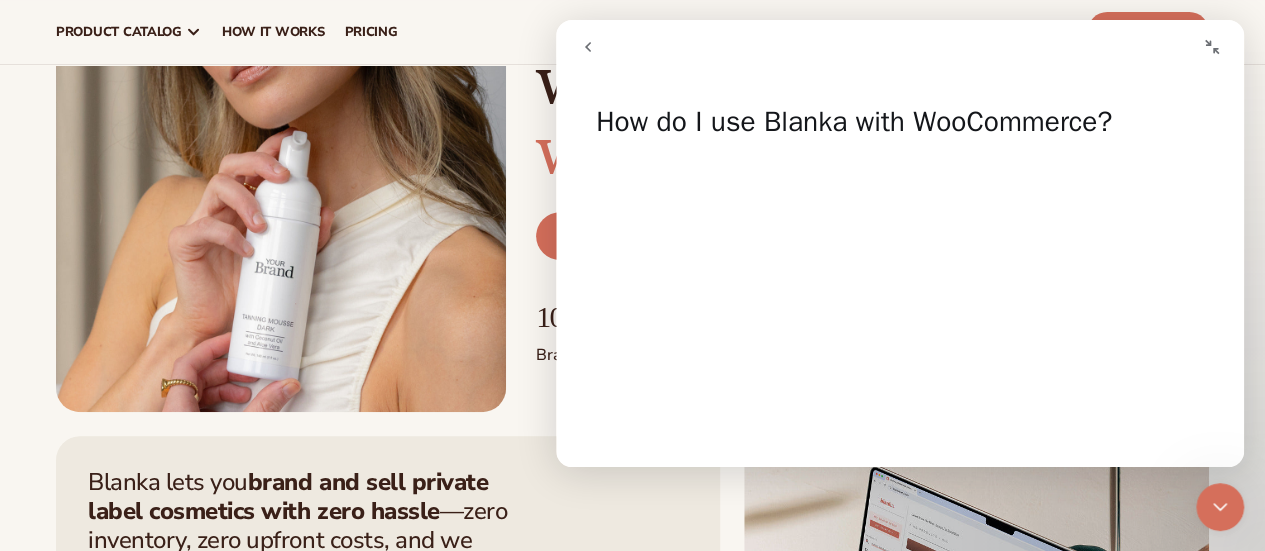 click 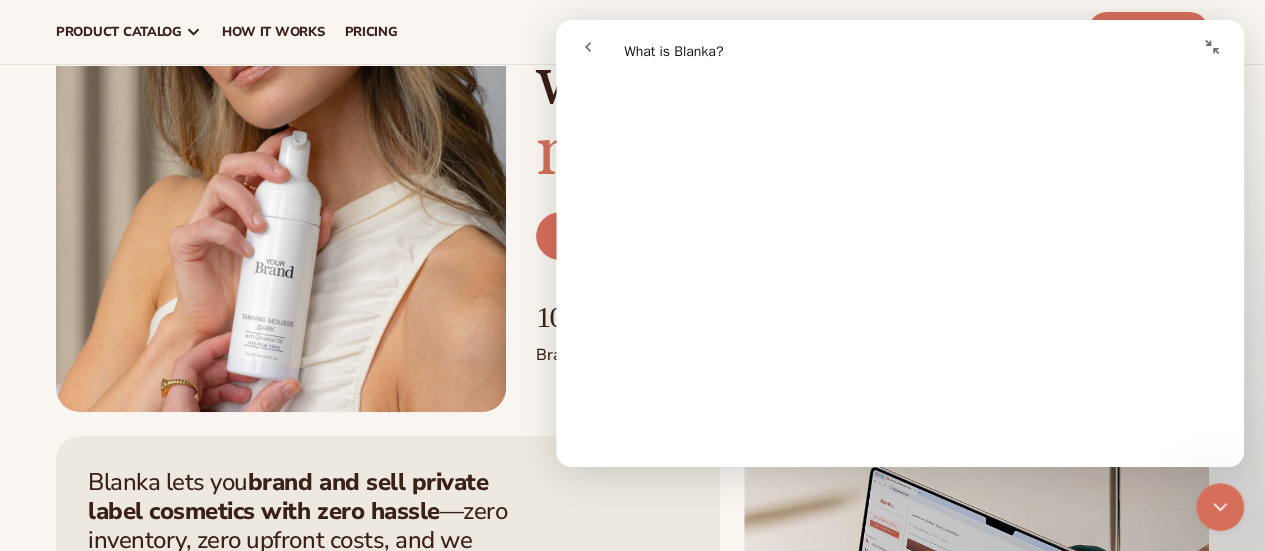 scroll, scrollTop: 159, scrollLeft: 0, axis: vertical 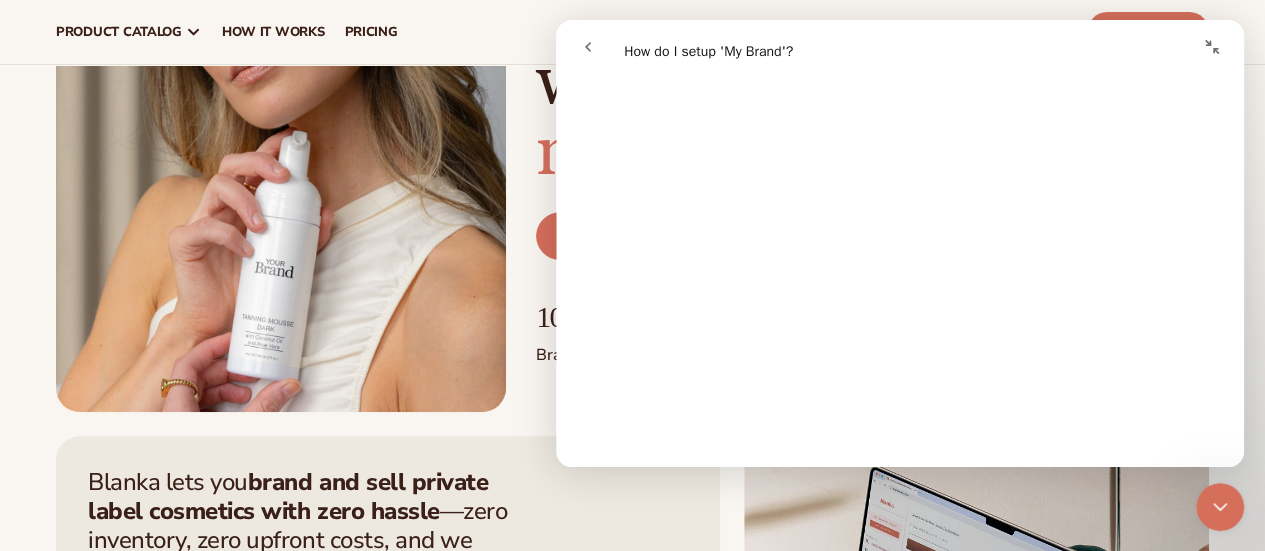 click 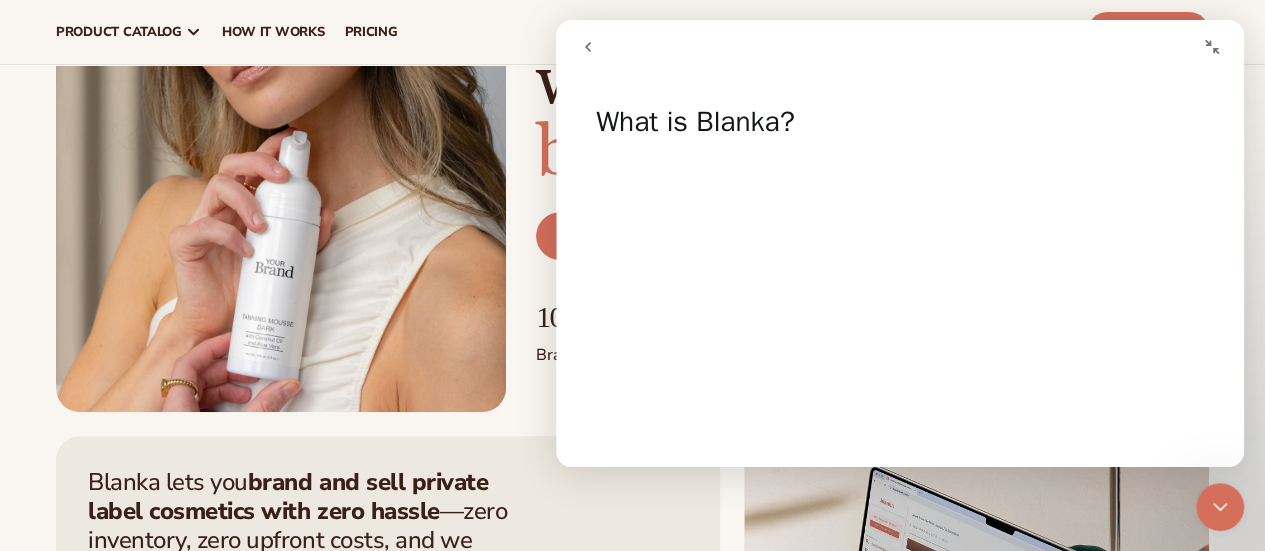 click on "product catalog
Private label products
The Lab by Blanka" at bounding box center (306, 32) 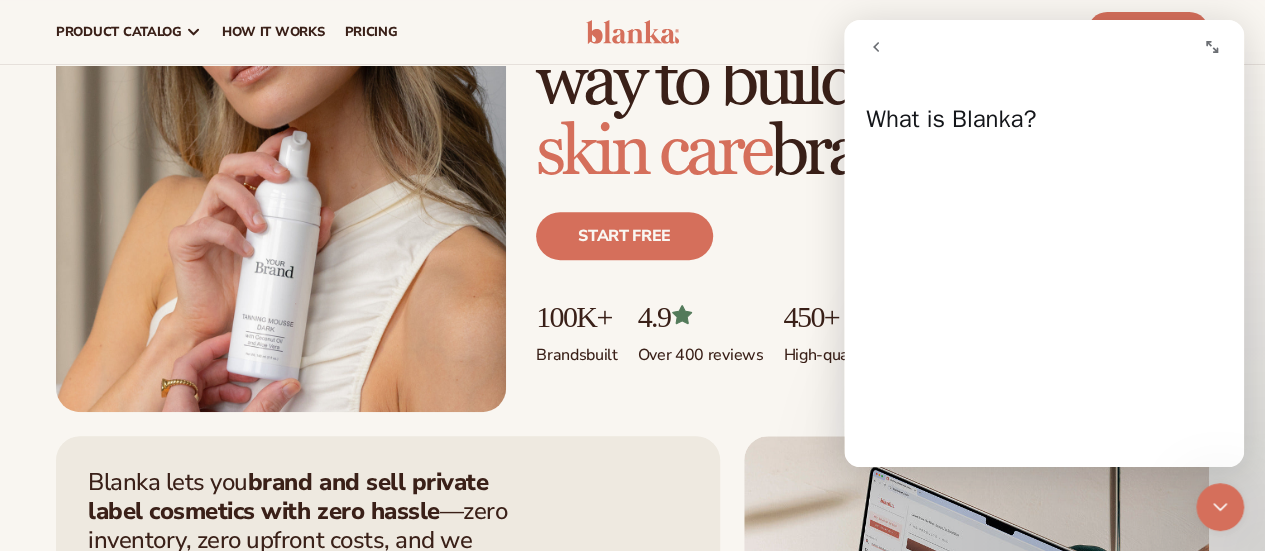 click 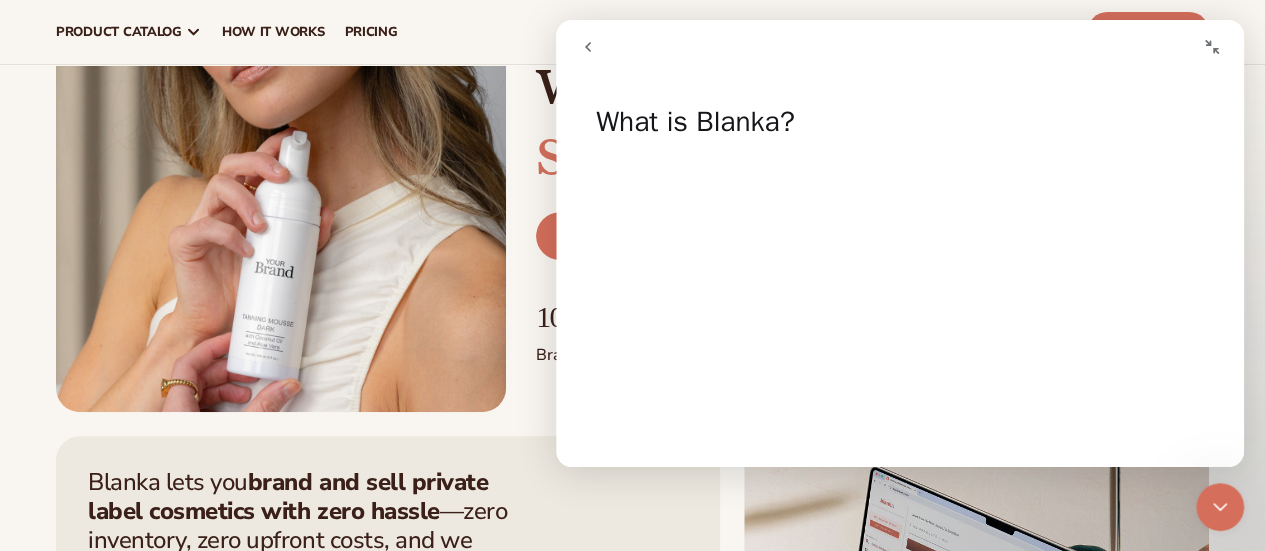 click 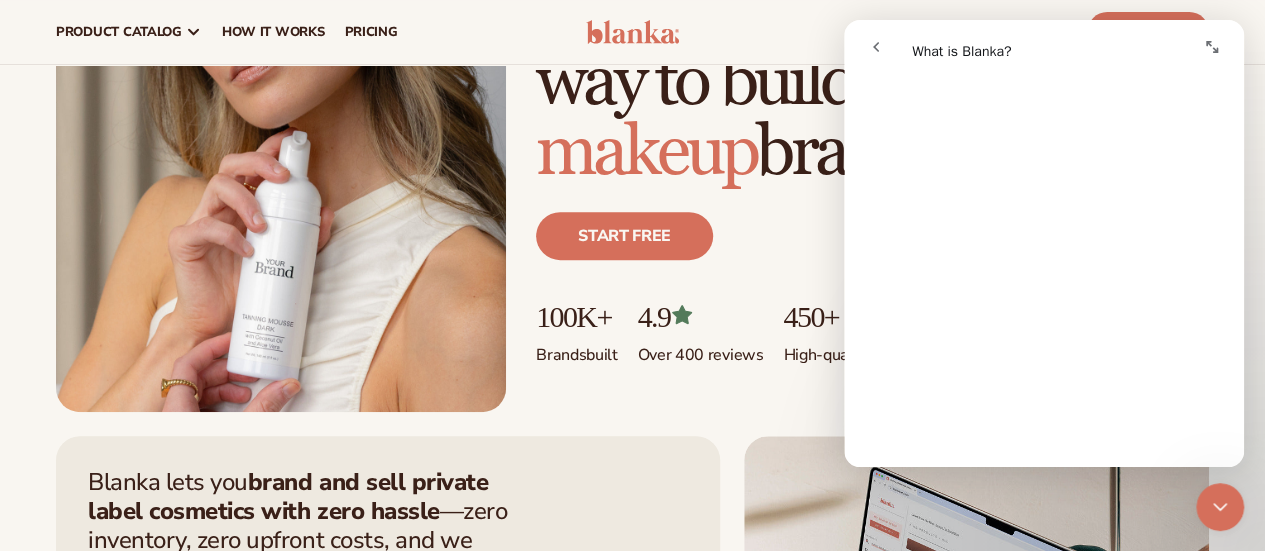 scroll, scrollTop: 0, scrollLeft: 0, axis: both 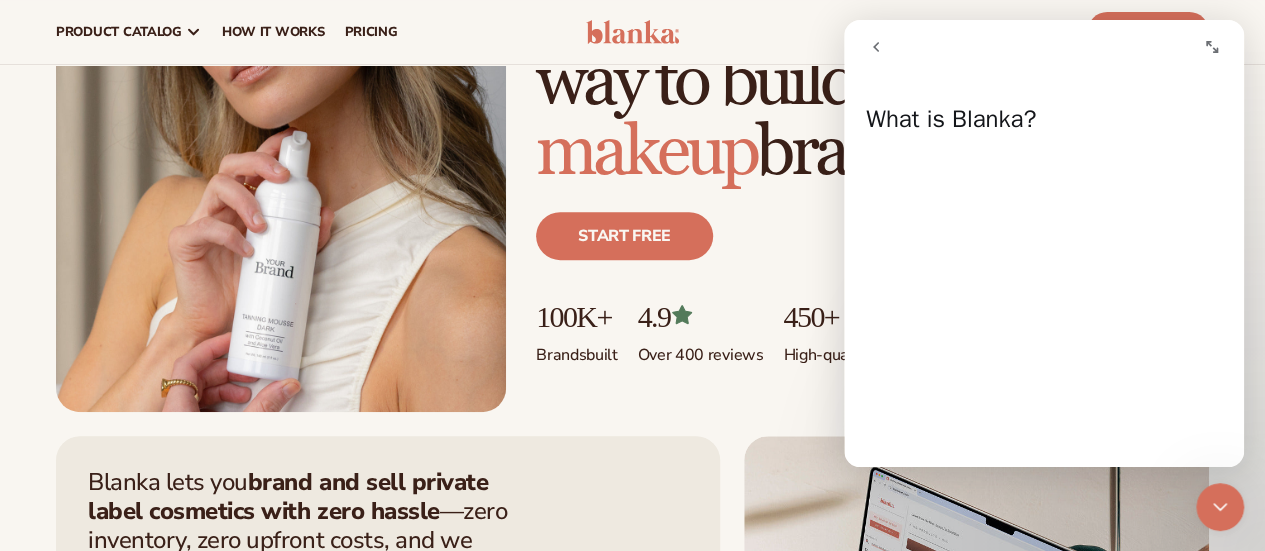 click on "resources
connect your store" at bounding box center (959, 32) 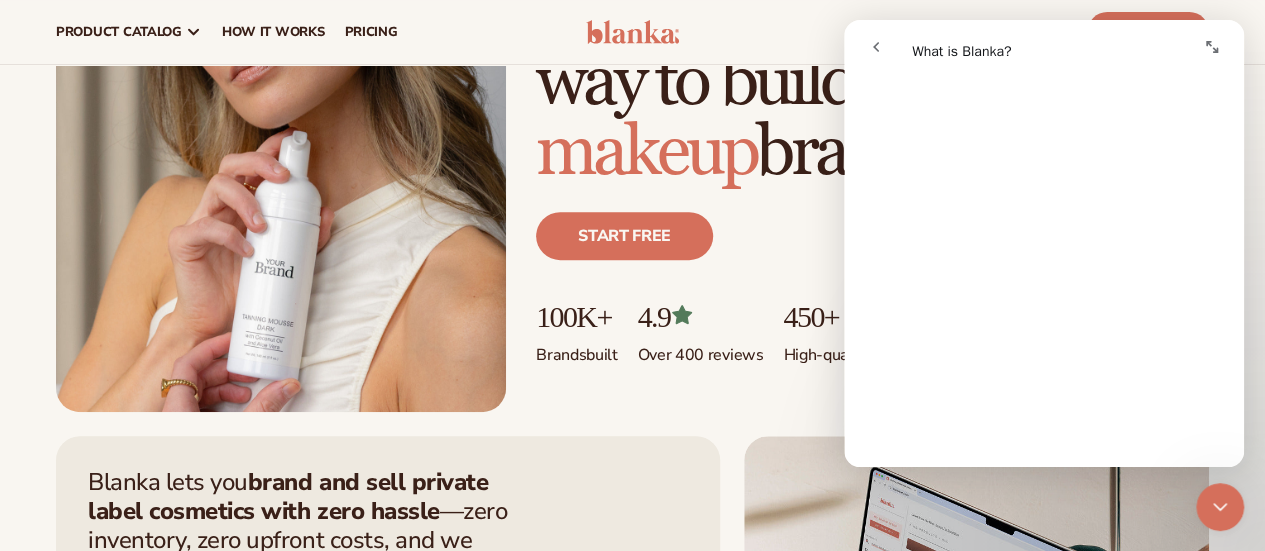 scroll, scrollTop: 0, scrollLeft: 0, axis: both 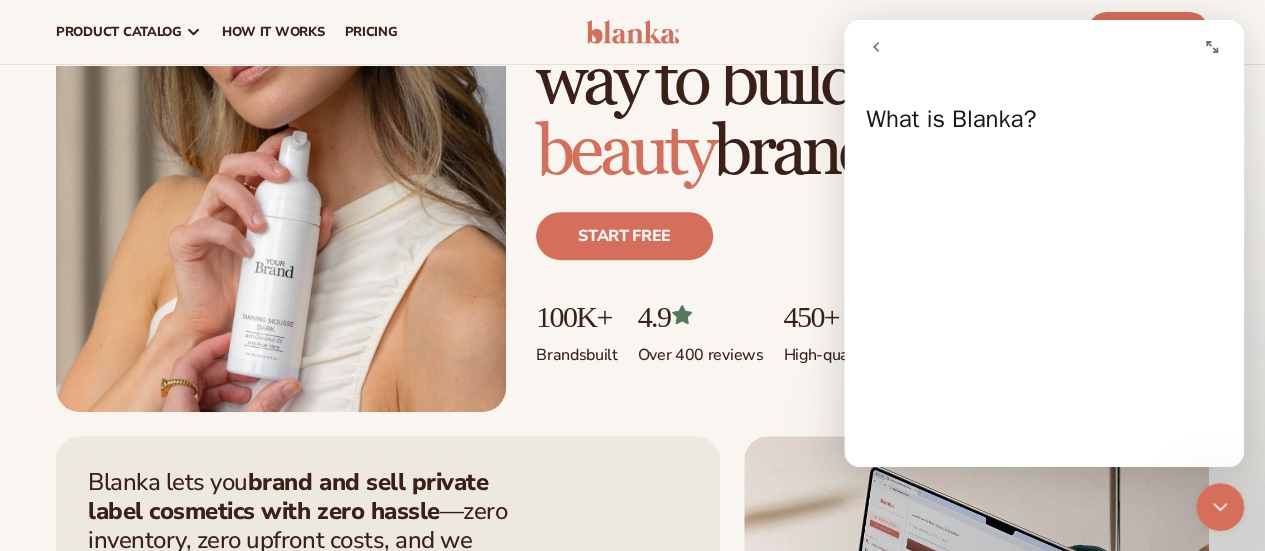 click at bounding box center [948, 47] 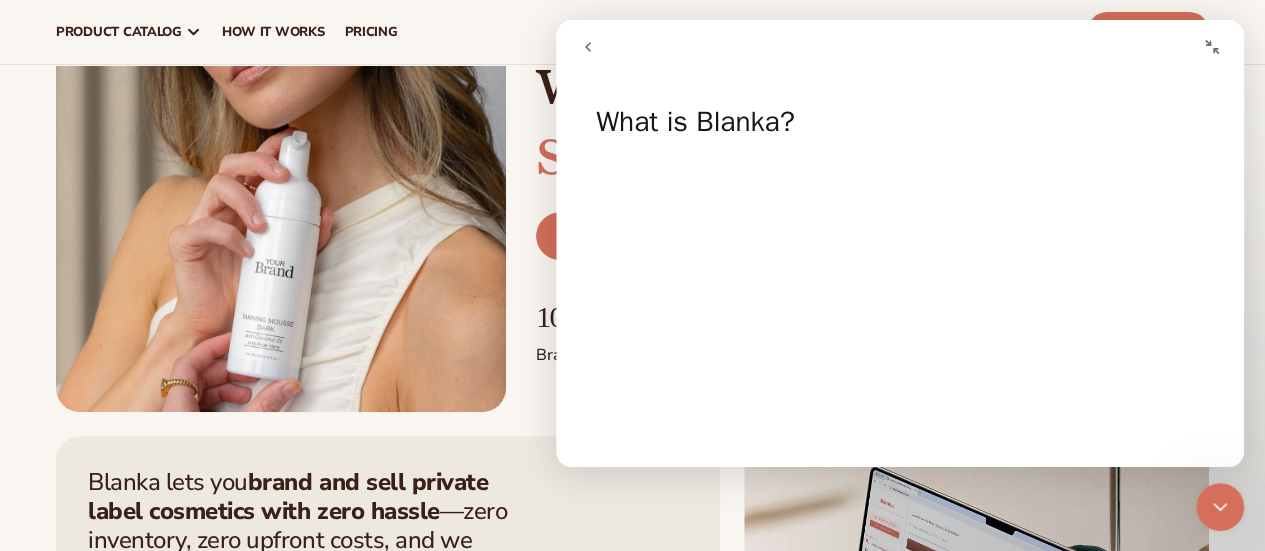 click 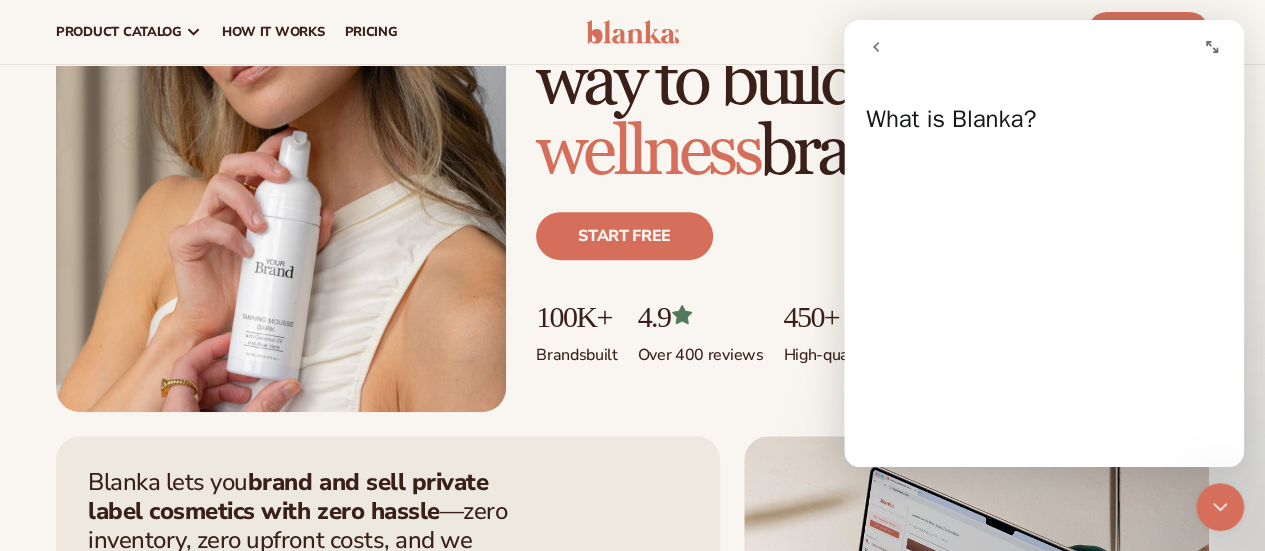 click on "resources
connect your store" at bounding box center (959, 32) 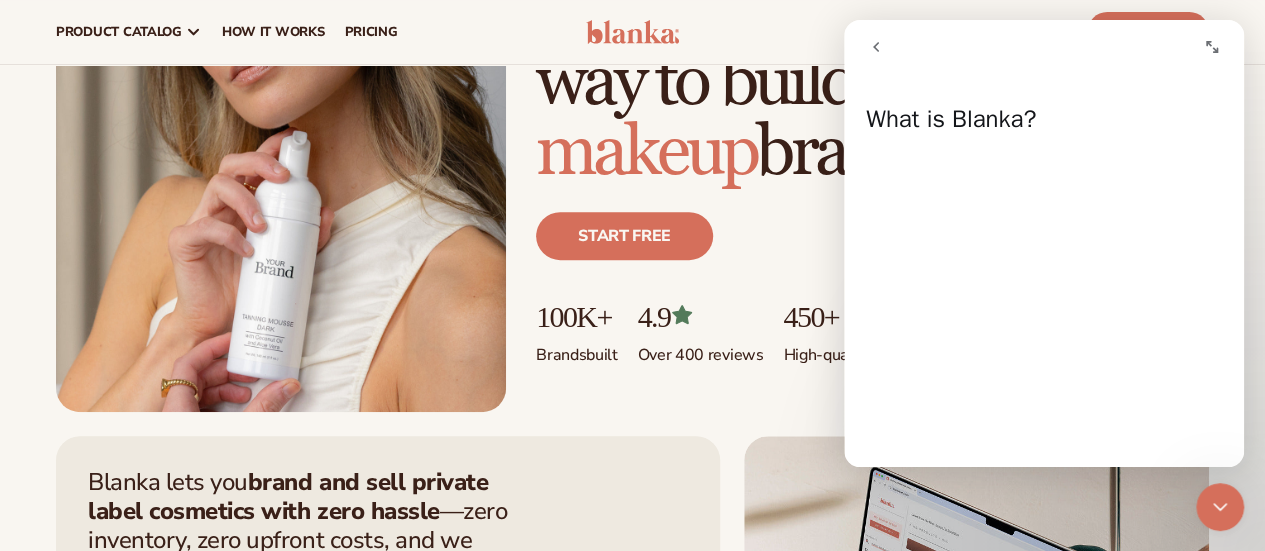 click 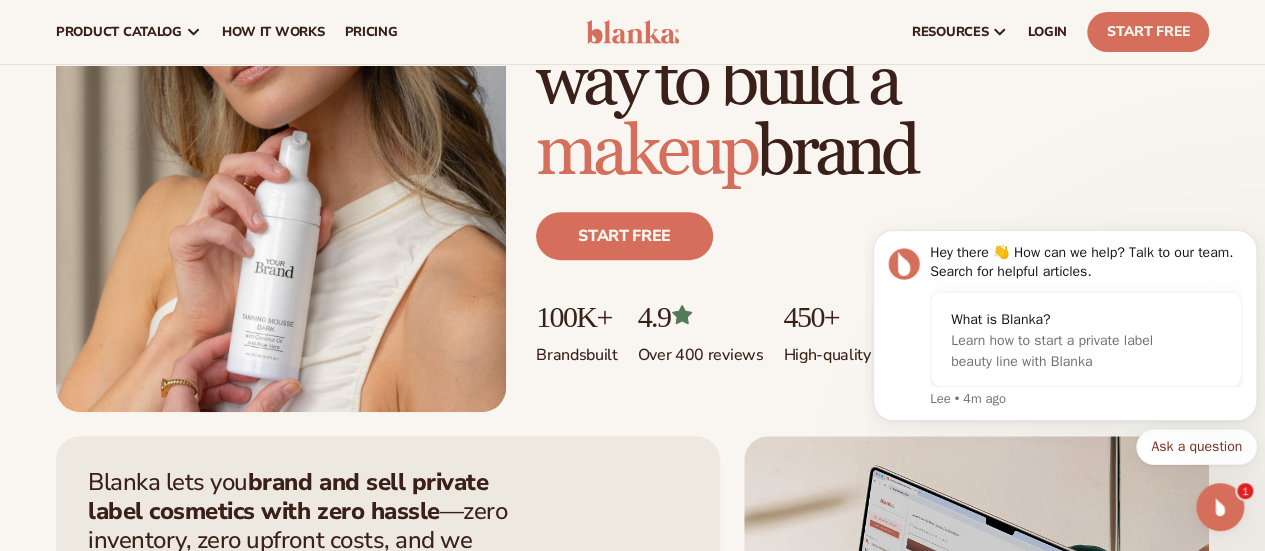 scroll, scrollTop: 0, scrollLeft: 0, axis: both 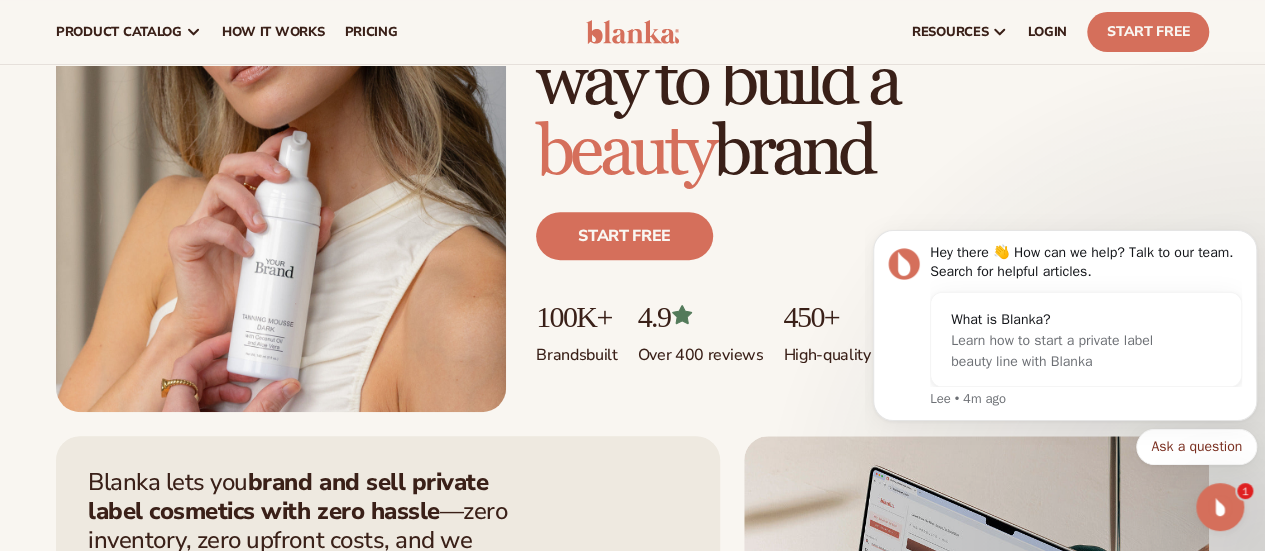 click on "Hey there 👋 How can we help? Talk to our team. Search for helpful articles. What is Blanka? Learn how to start a private label beauty line with Blanka [NAME] • 4m ago Ask a question" 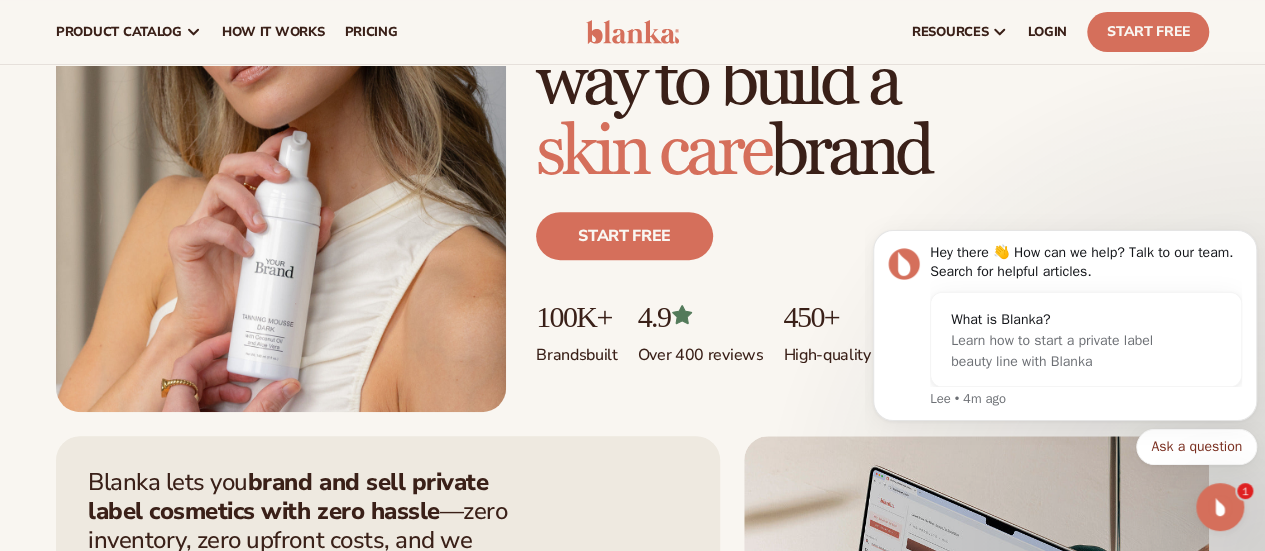 click on "Start free" at bounding box center [872, 244] 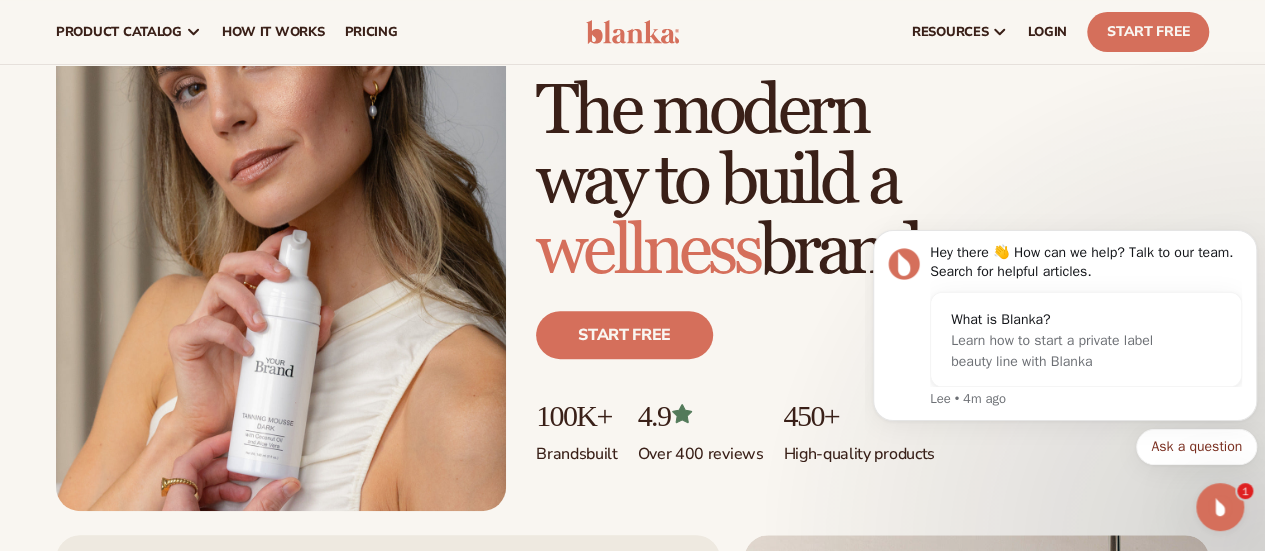 scroll, scrollTop: 0, scrollLeft: 0, axis: both 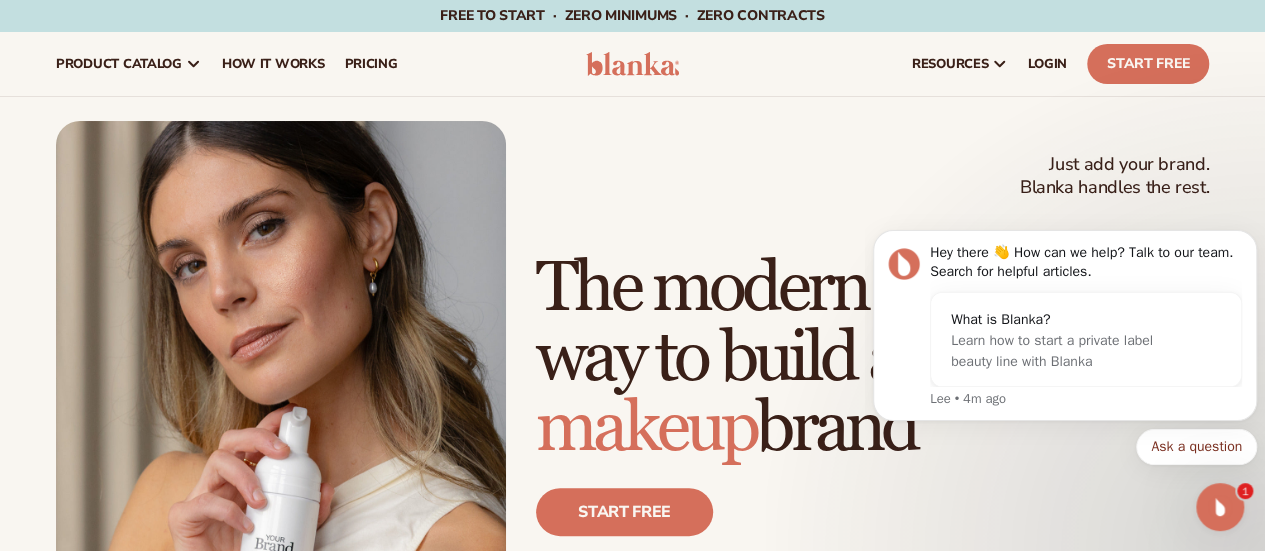 click 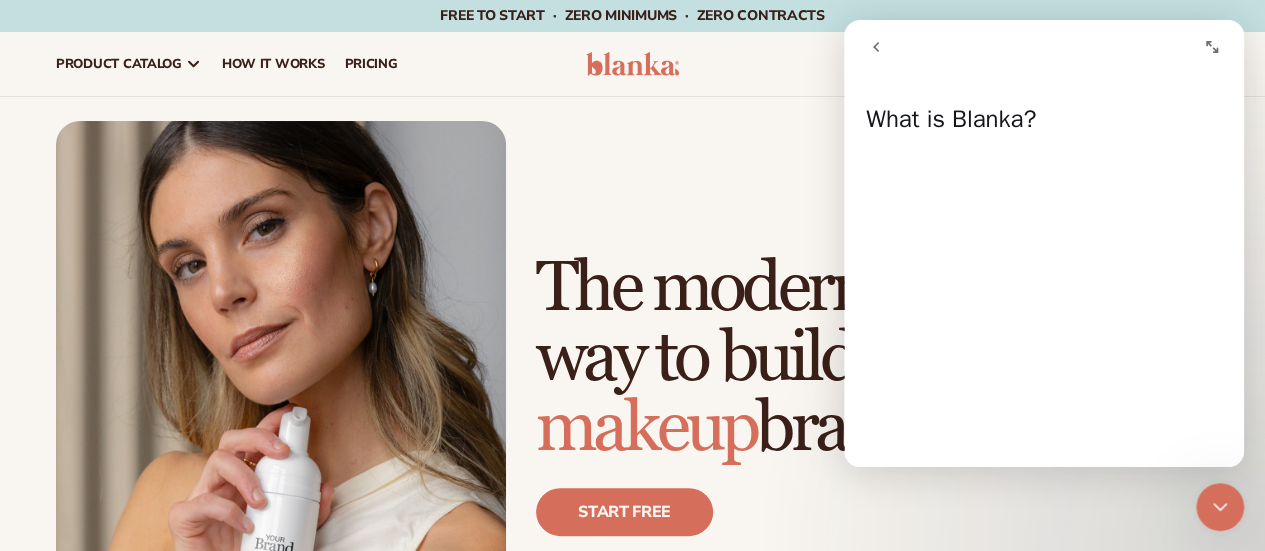 click 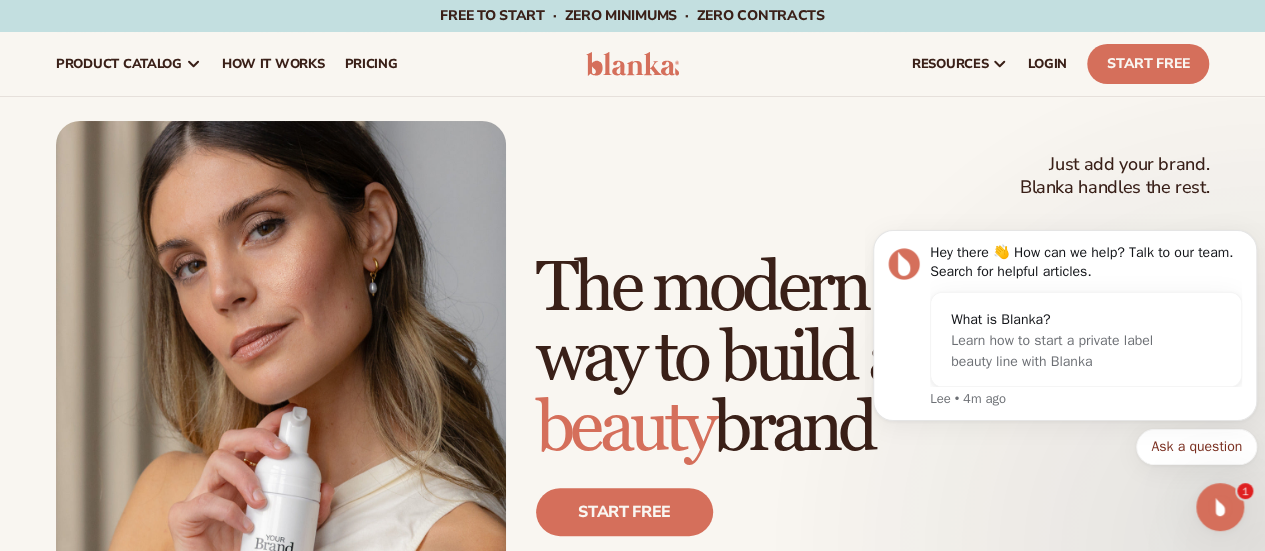 scroll, scrollTop: 0, scrollLeft: 0, axis: both 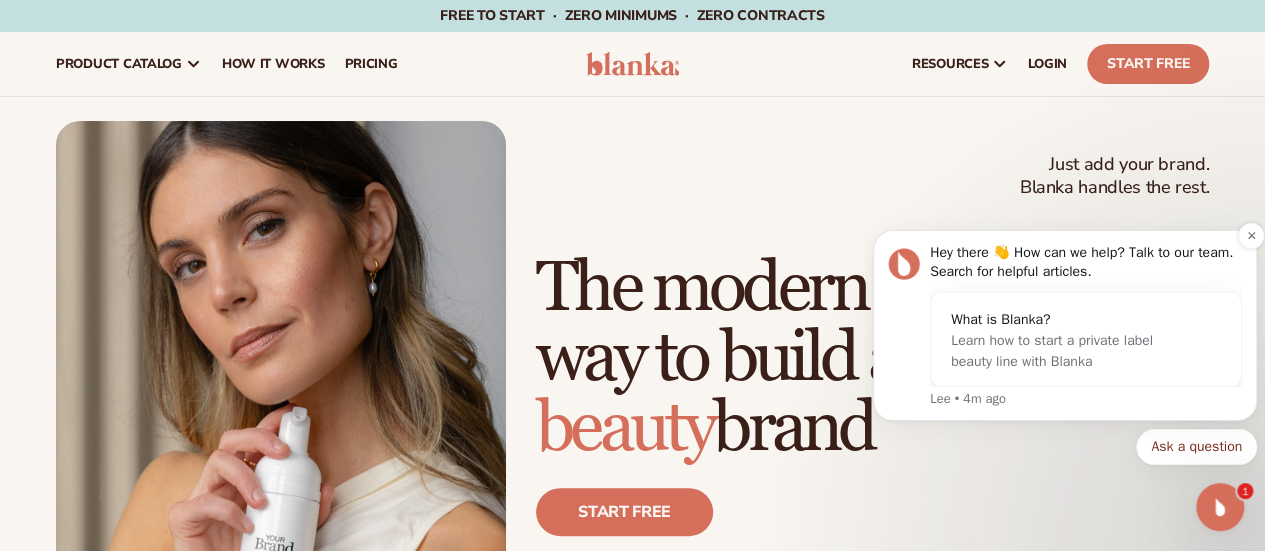 click on "Hey there 👋 How can we help? Talk to our team. Search for helpful articles." at bounding box center (1086, 262) 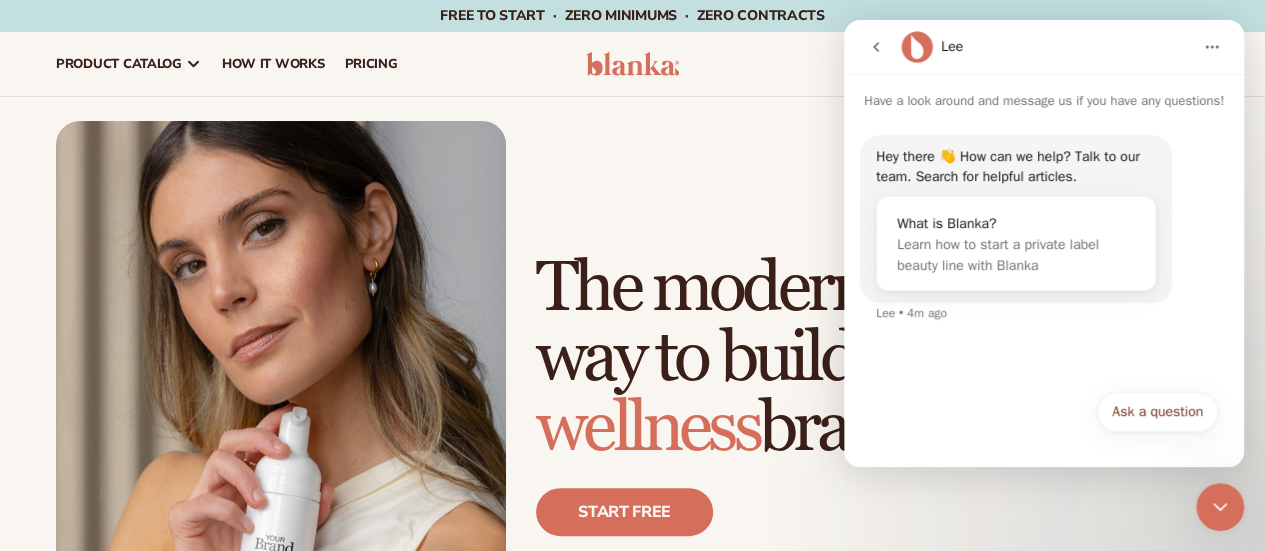 click 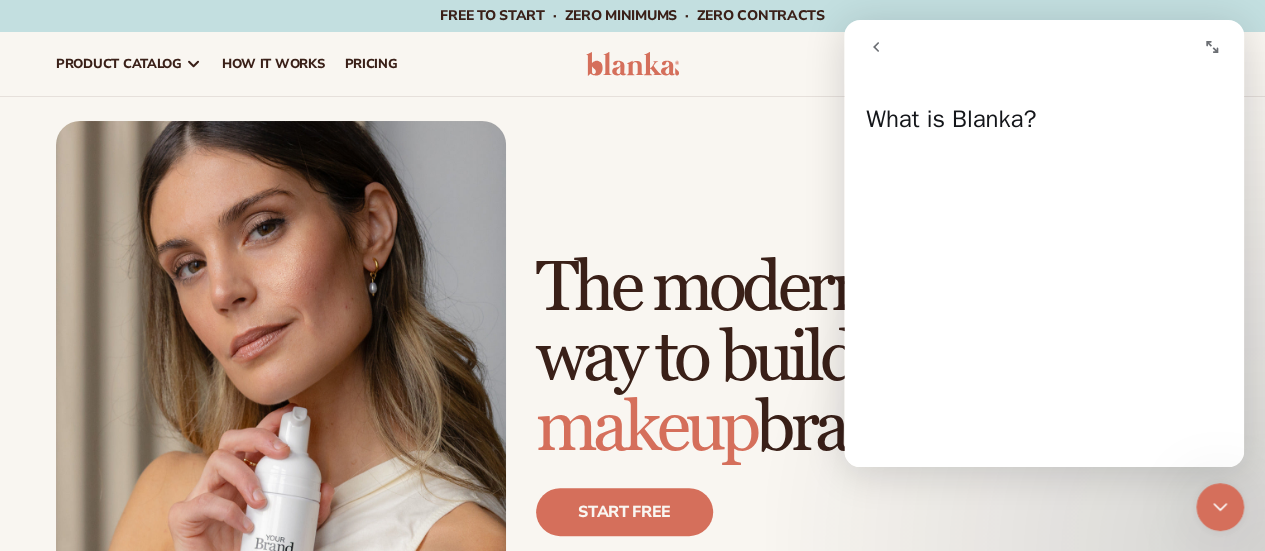 click at bounding box center (876, 47) 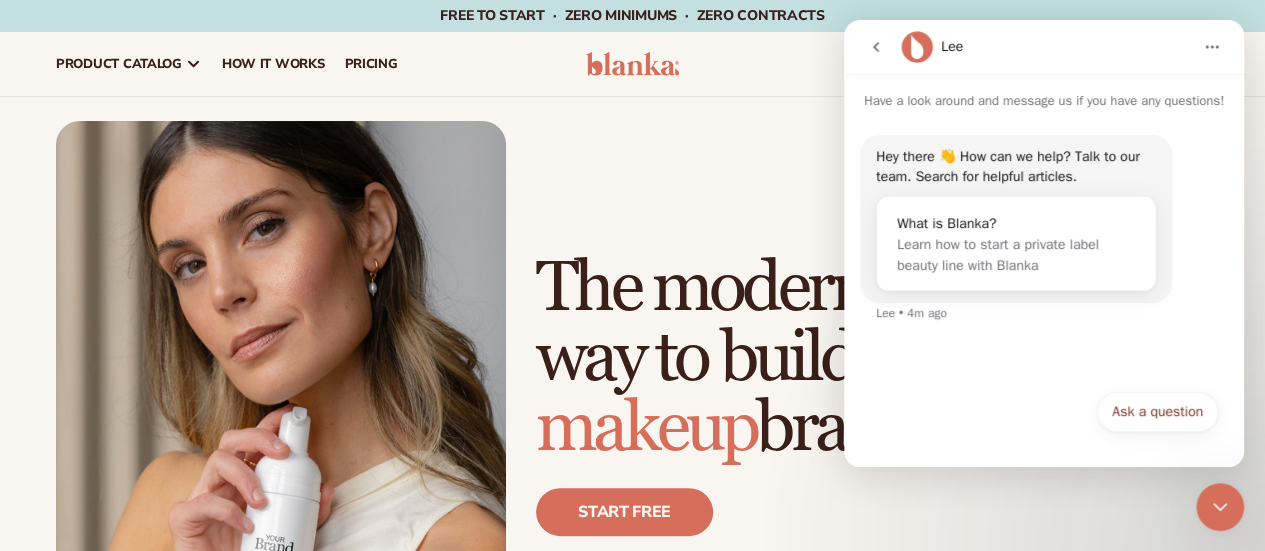 click on "Just add your brand. Blanka handles the rest.
beauty,skin care,wellness,makeup
The modern  way to build a  makeup  brand
Start free
100K+
Brands  built
4.9
Over 400 reviews
450+
High-quality products" at bounding box center [632, 404] 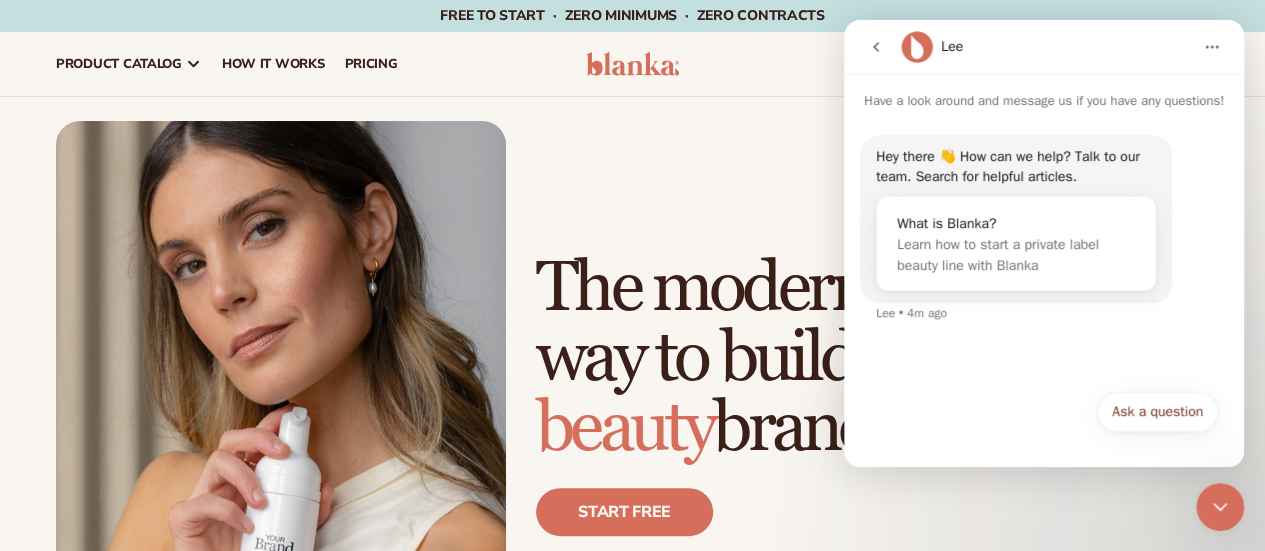 click 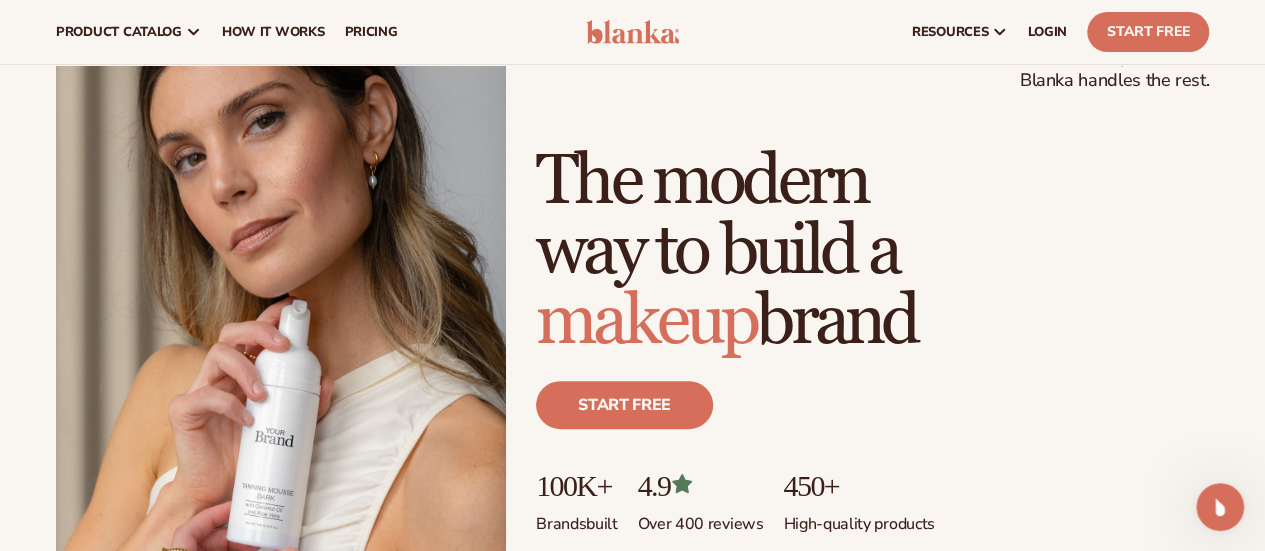 scroll, scrollTop: 0, scrollLeft: 0, axis: both 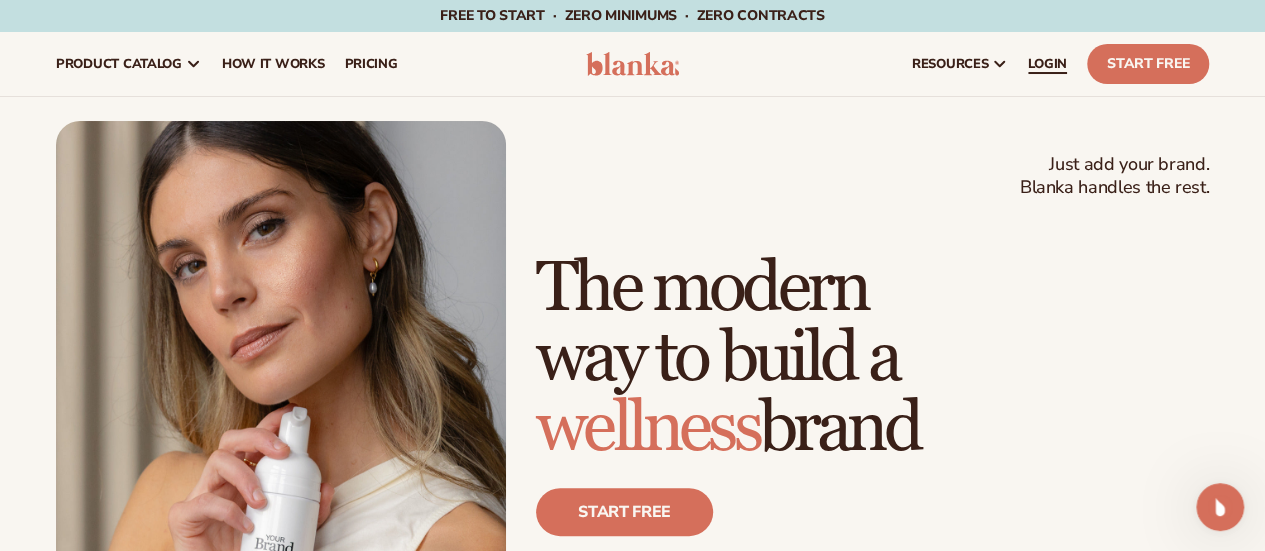 click on "LOGIN" at bounding box center (1047, 64) 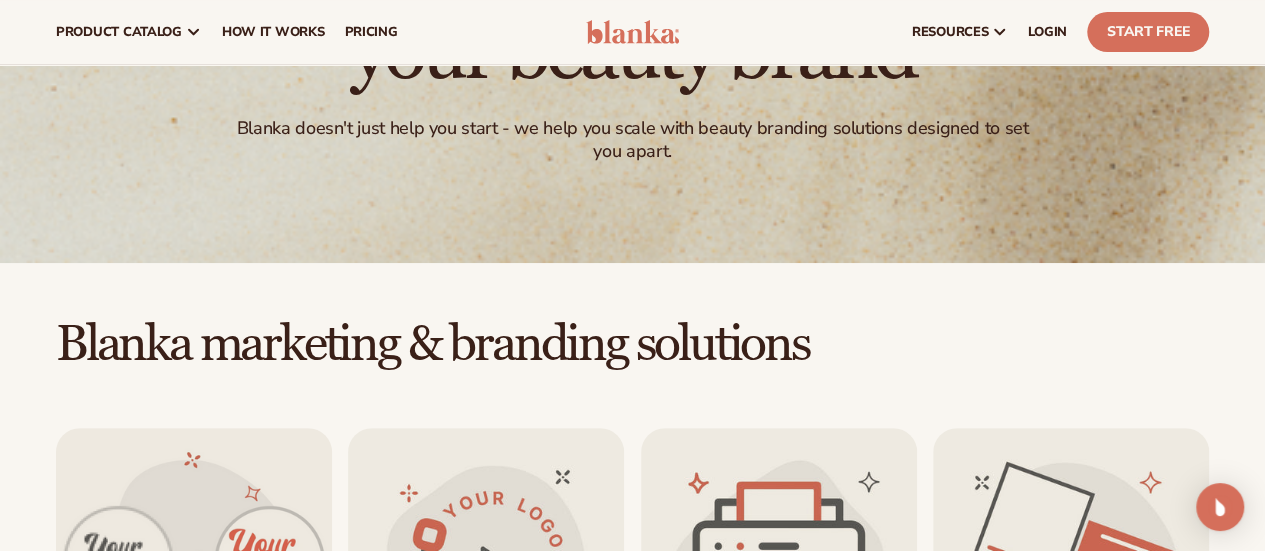 scroll, scrollTop: 0, scrollLeft: 0, axis: both 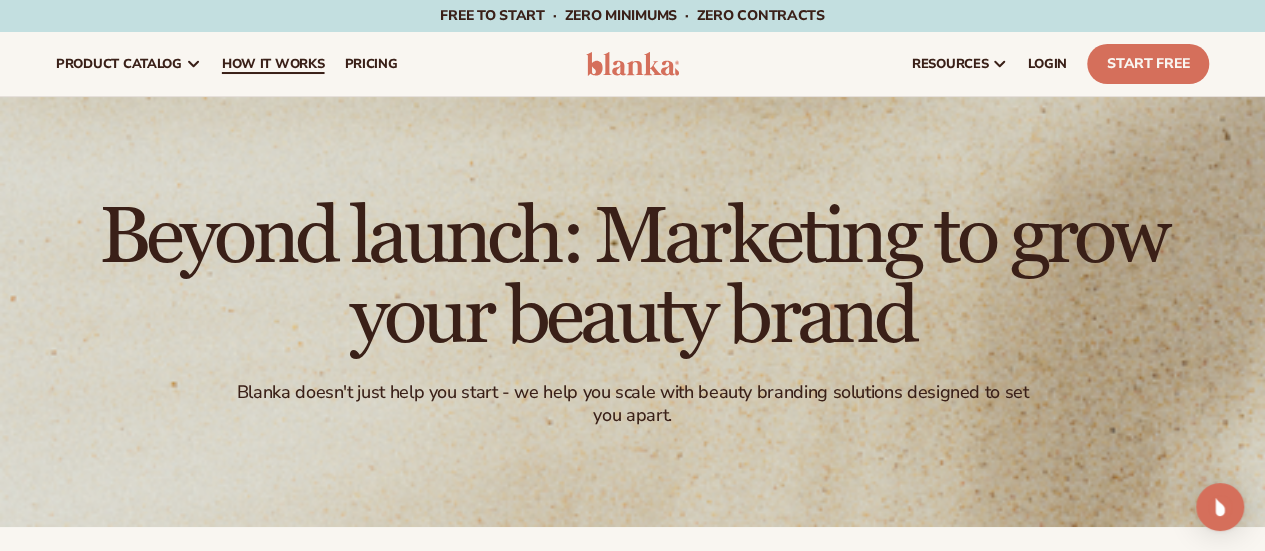 click on "How It Works" at bounding box center (273, 64) 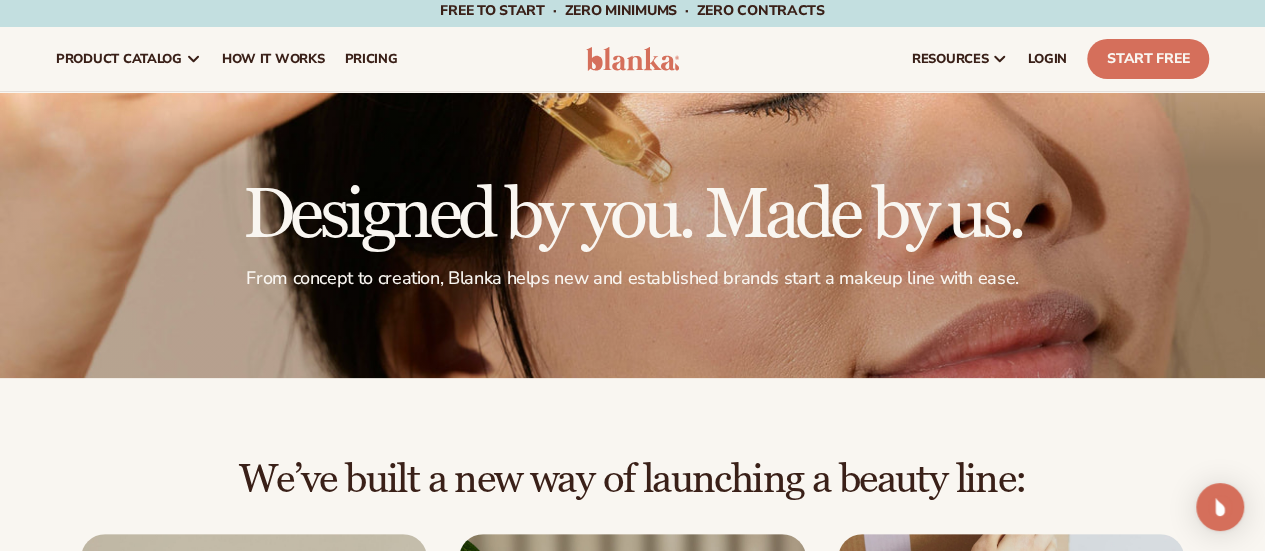 scroll, scrollTop: 0, scrollLeft: 0, axis: both 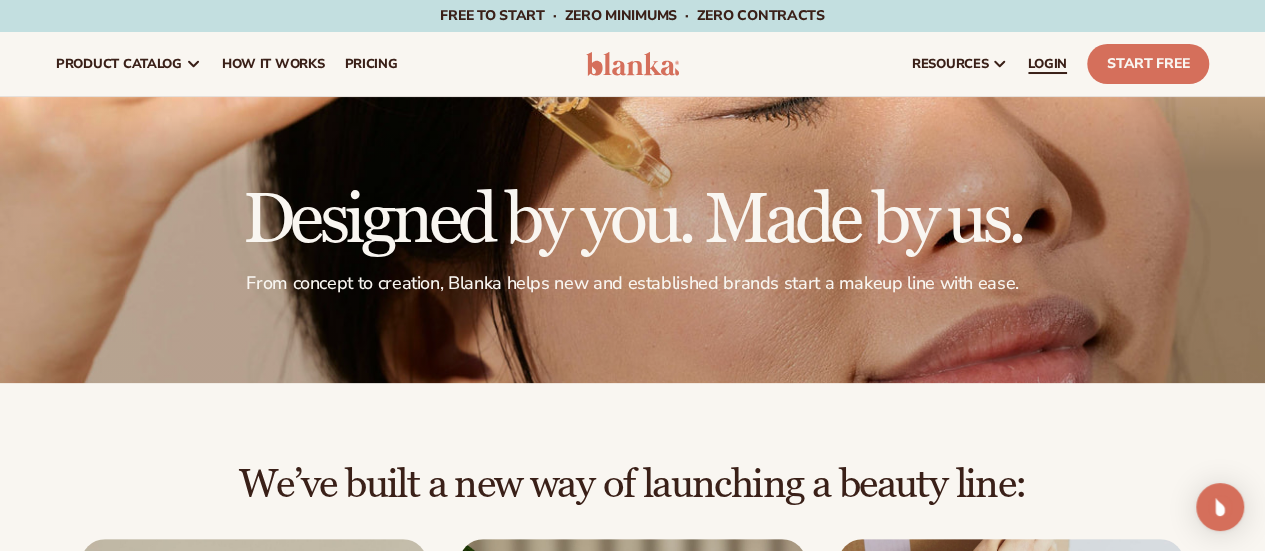 click on "LOGIN" at bounding box center (1047, 64) 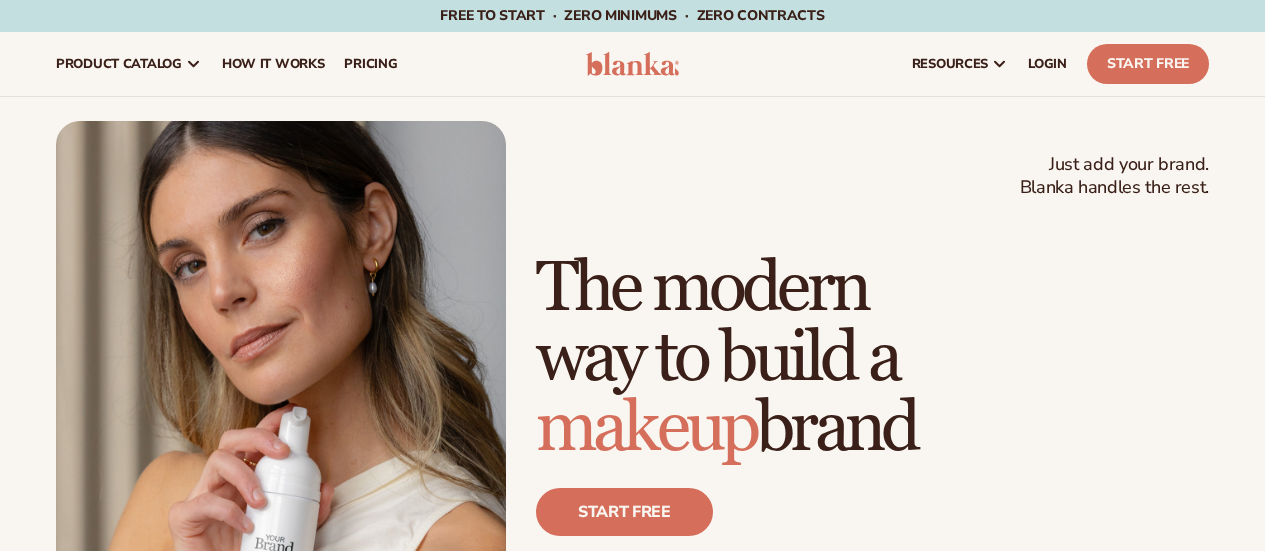 scroll, scrollTop: 0, scrollLeft: 0, axis: both 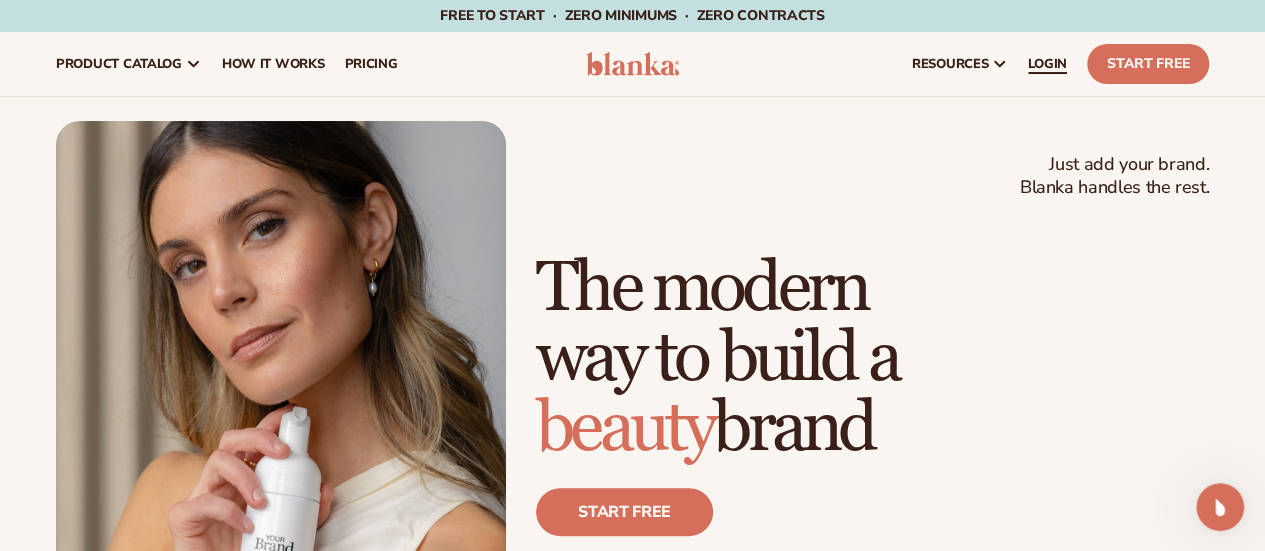 click on "LOGIN" at bounding box center [1047, 64] 